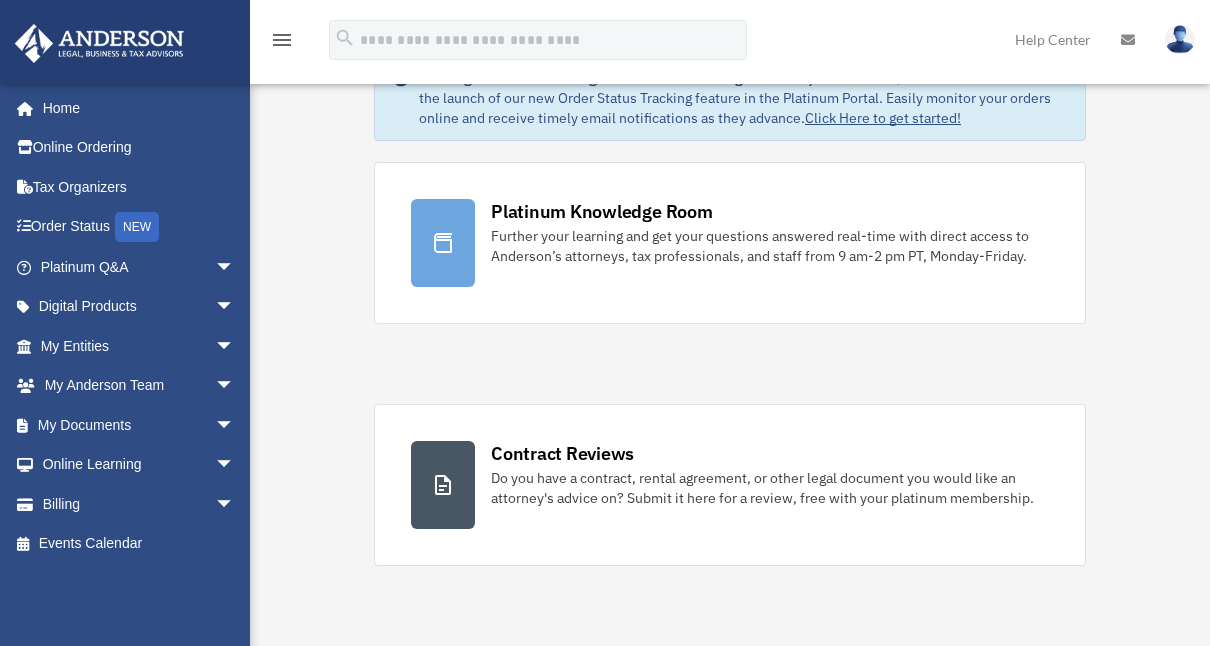scroll, scrollTop: 79, scrollLeft: 0, axis: vertical 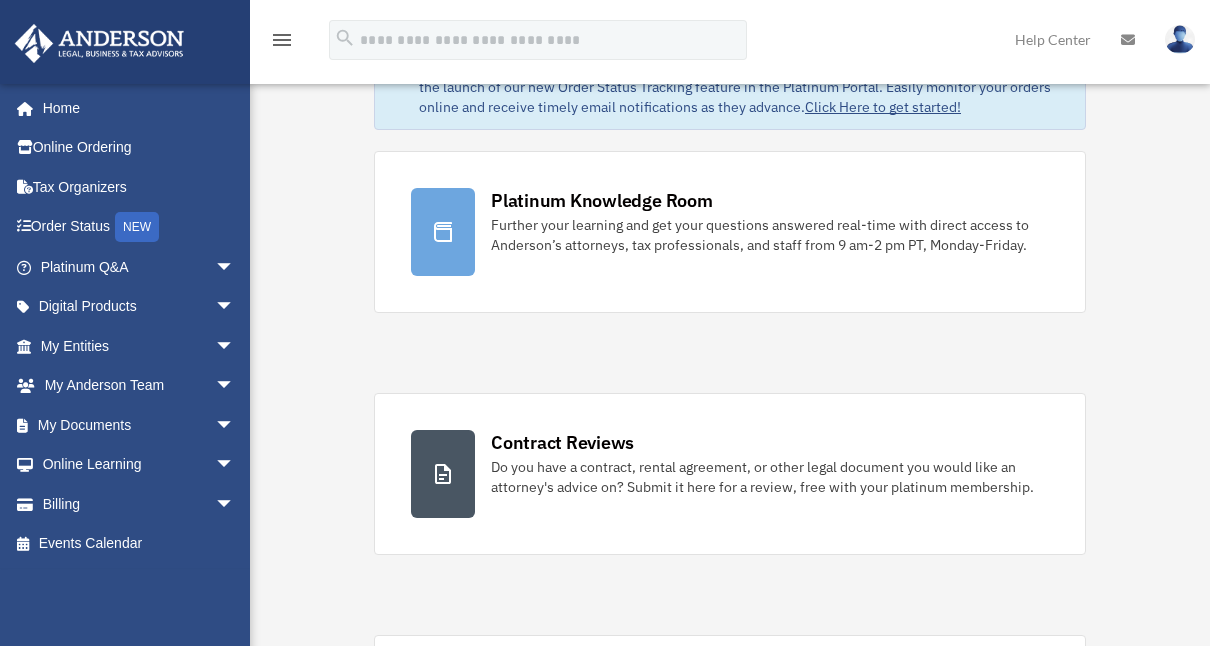 click on "arrow_drop_down" at bounding box center (235, 425) 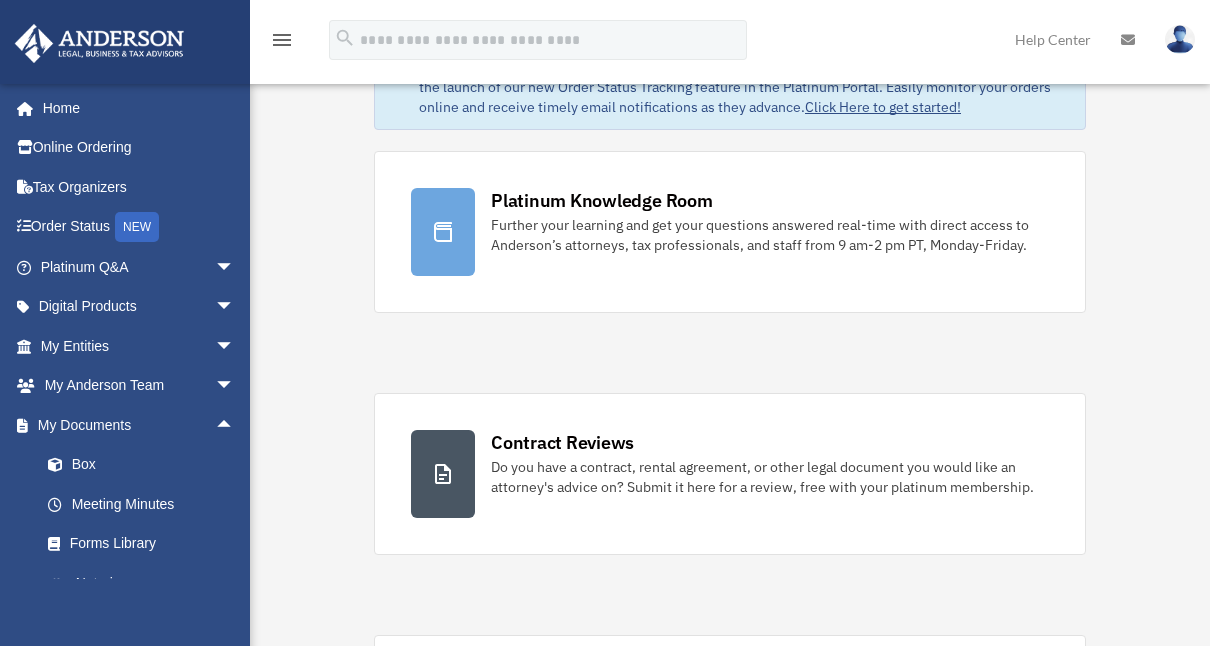 click on "Box" at bounding box center (146, 465) 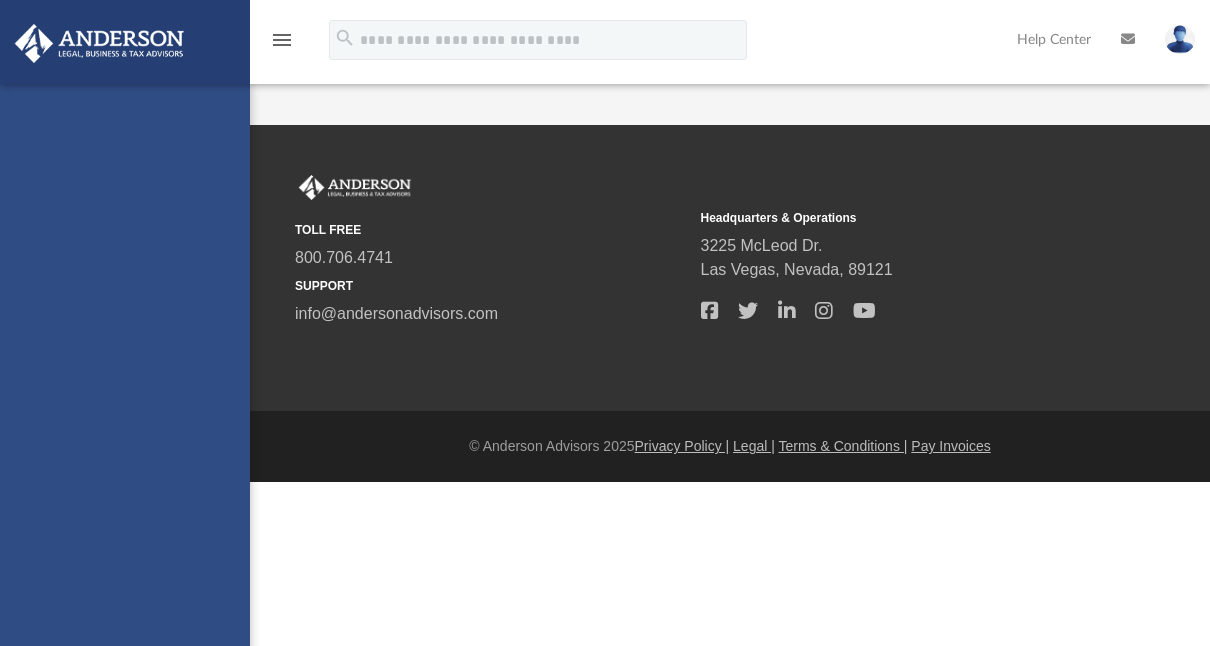 scroll, scrollTop: 0, scrollLeft: 0, axis: both 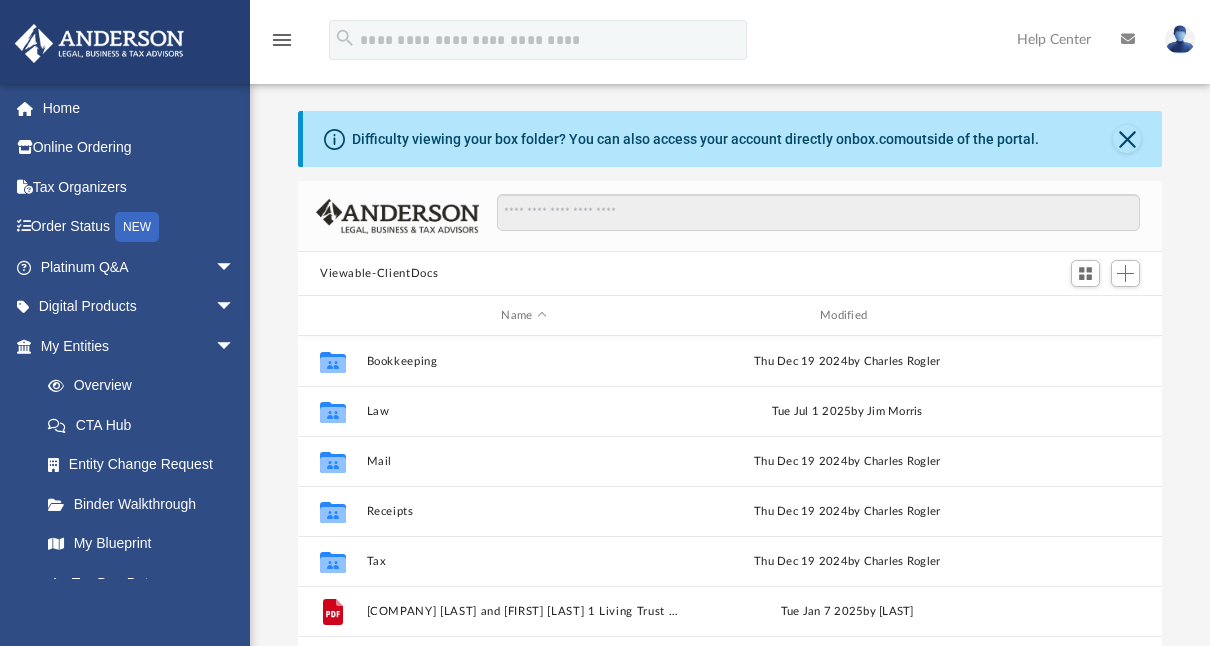 click on "arrow_drop_down" at bounding box center [235, 307] 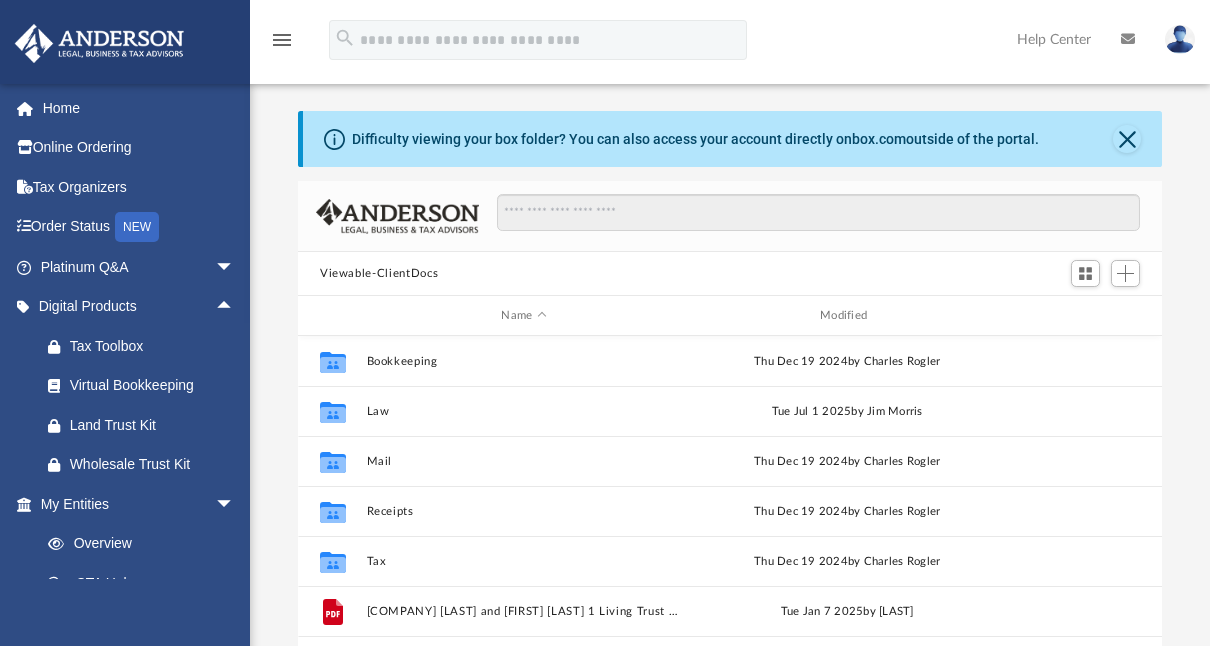 click on "arrow_drop_up" at bounding box center [235, 307] 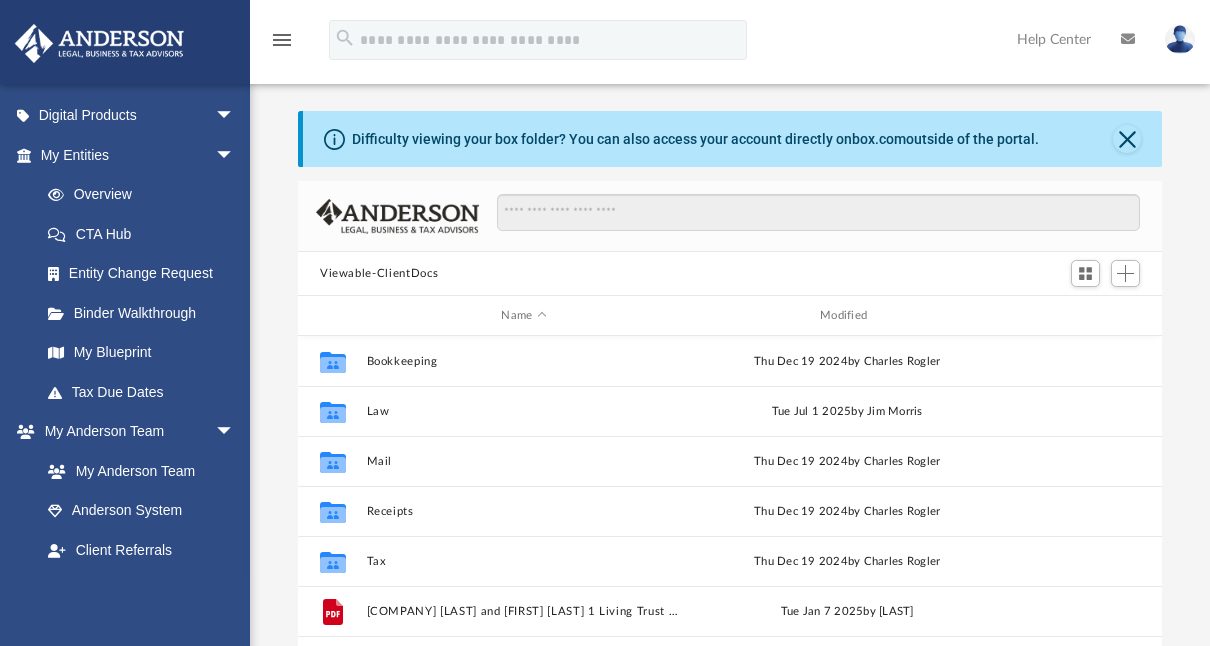 scroll, scrollTop: 33, scrollLeft: 0, axis: vertical 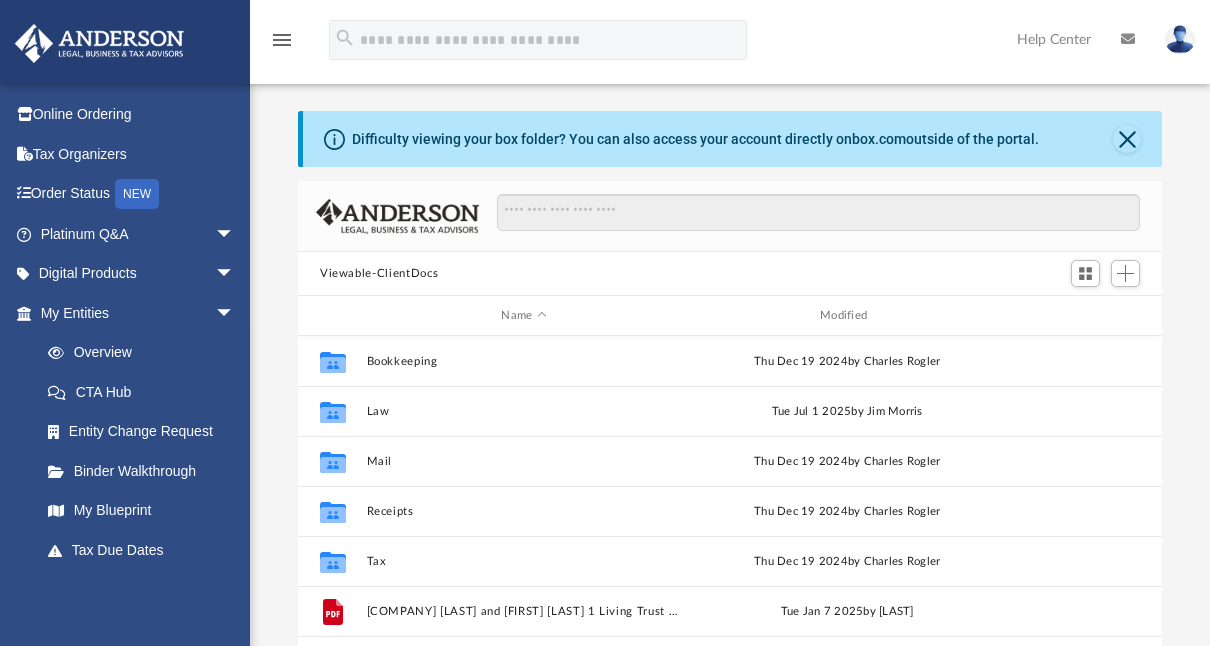 click on "arrow_drop_down" at bounding box center (235, 313) 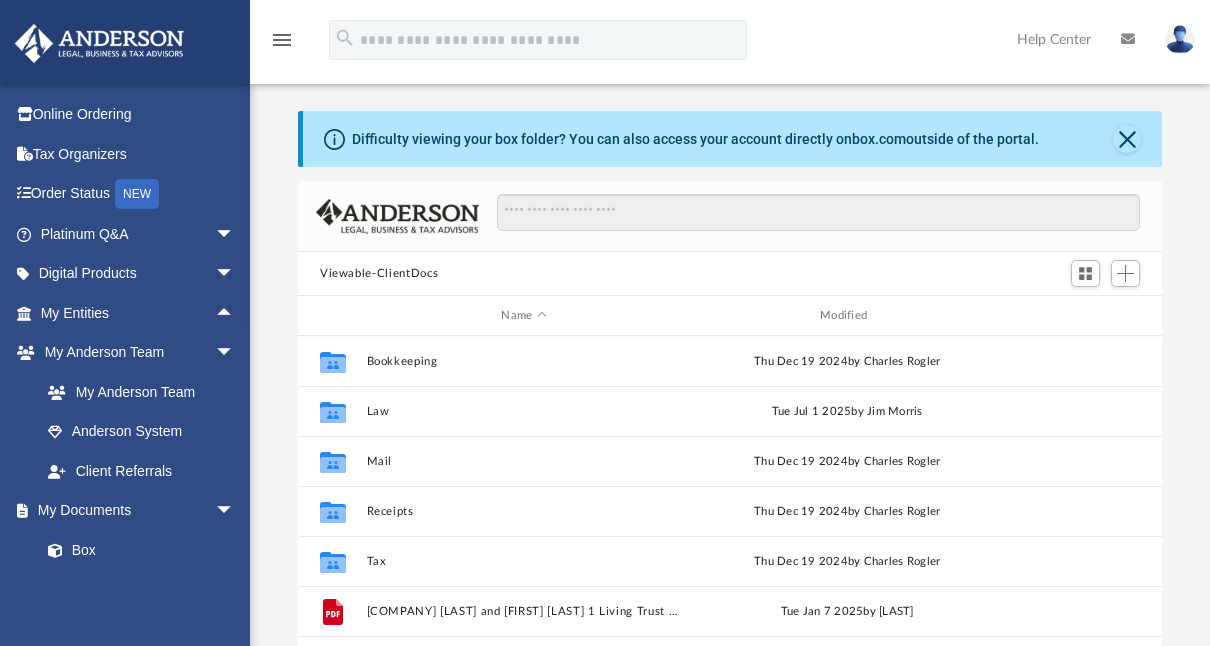 click on "arrow_drop_up" at bounding box center [235, 313] 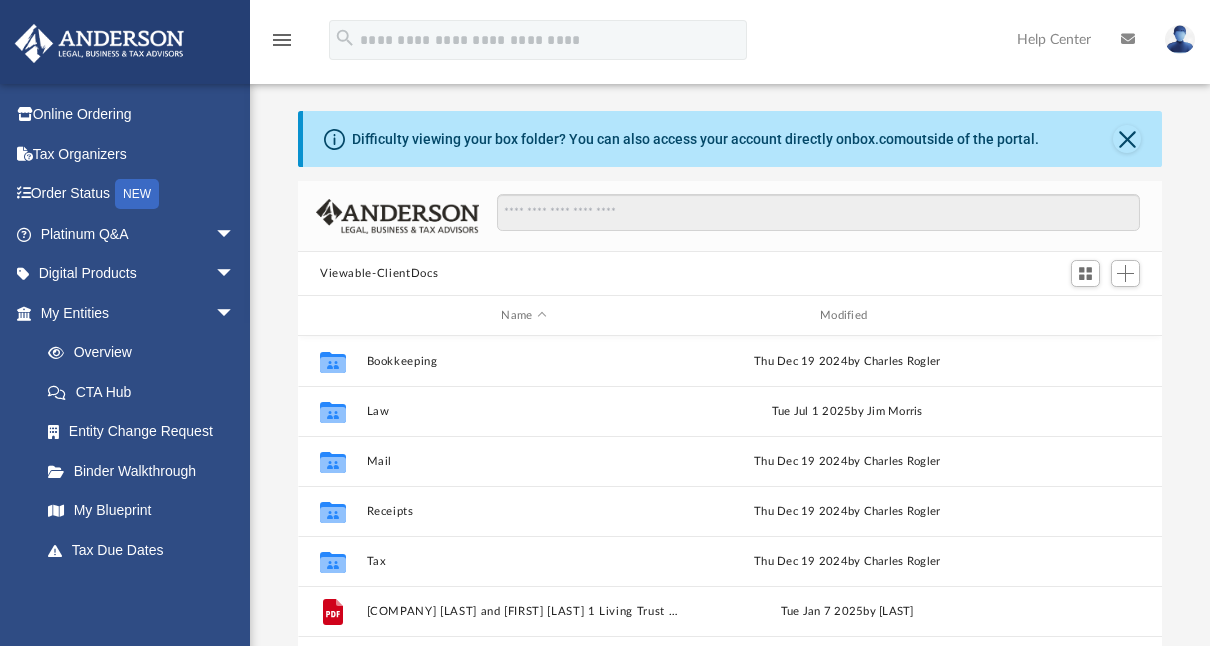 click on "arrow_drop_down" at bounding box center [235, 313] 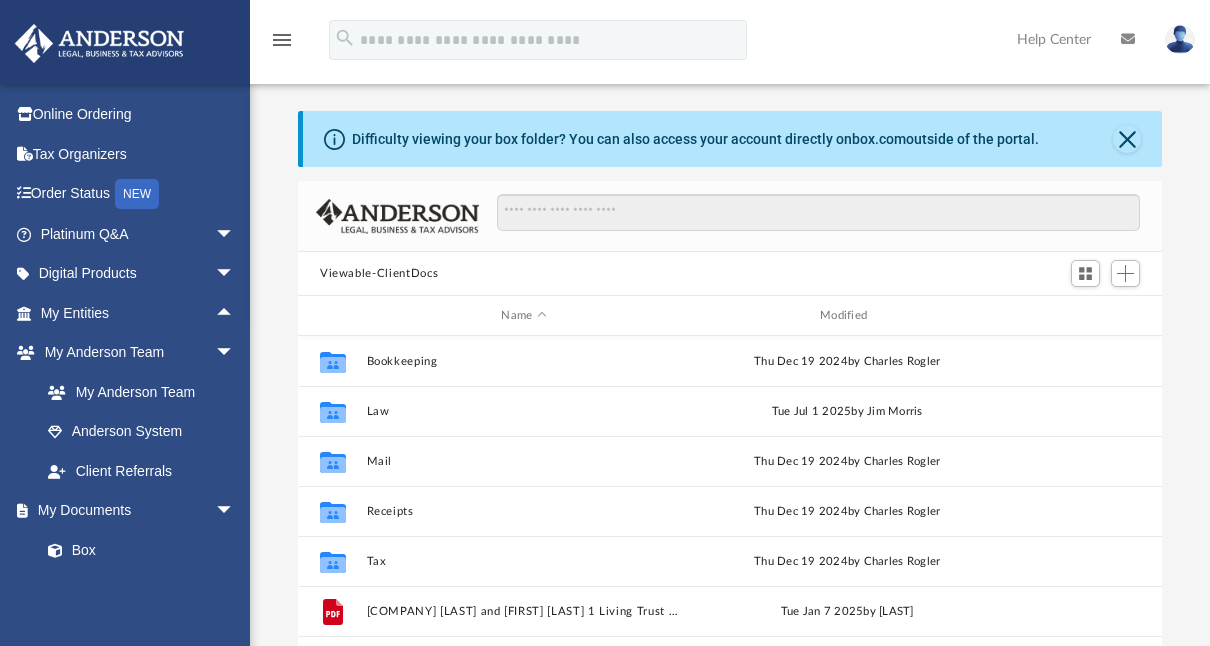 click on "arrow_drop_down" at bounding box center [235, 511] 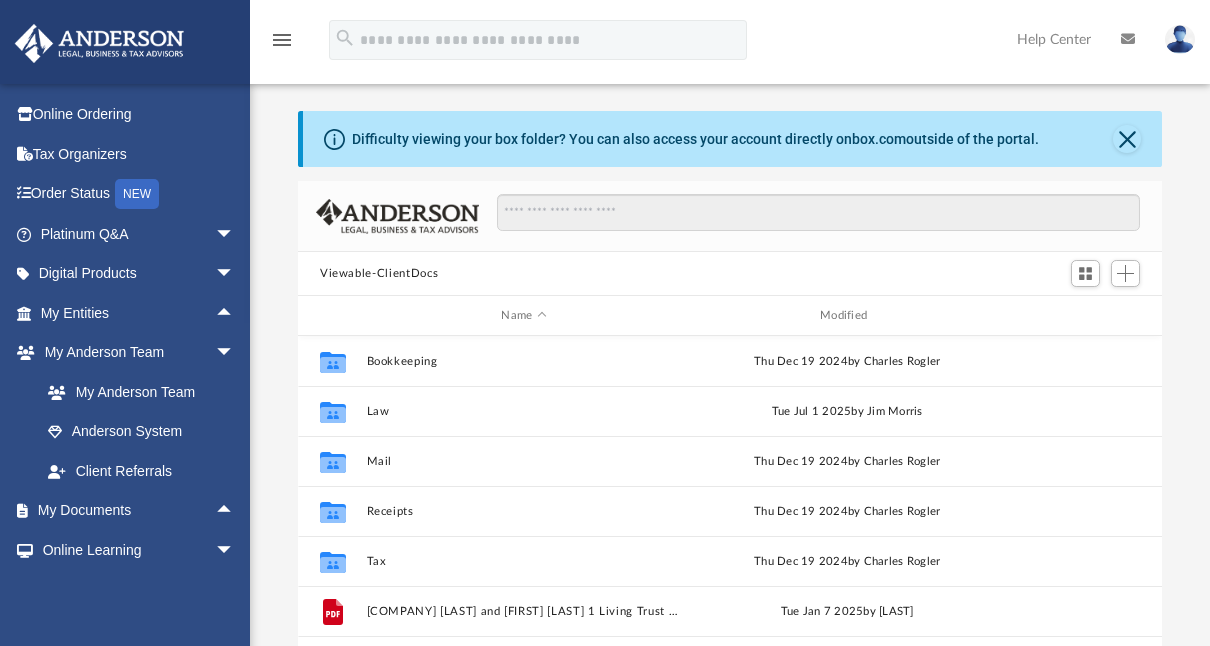 click on "arrow_drop_up" at bounding box center (235, 511) 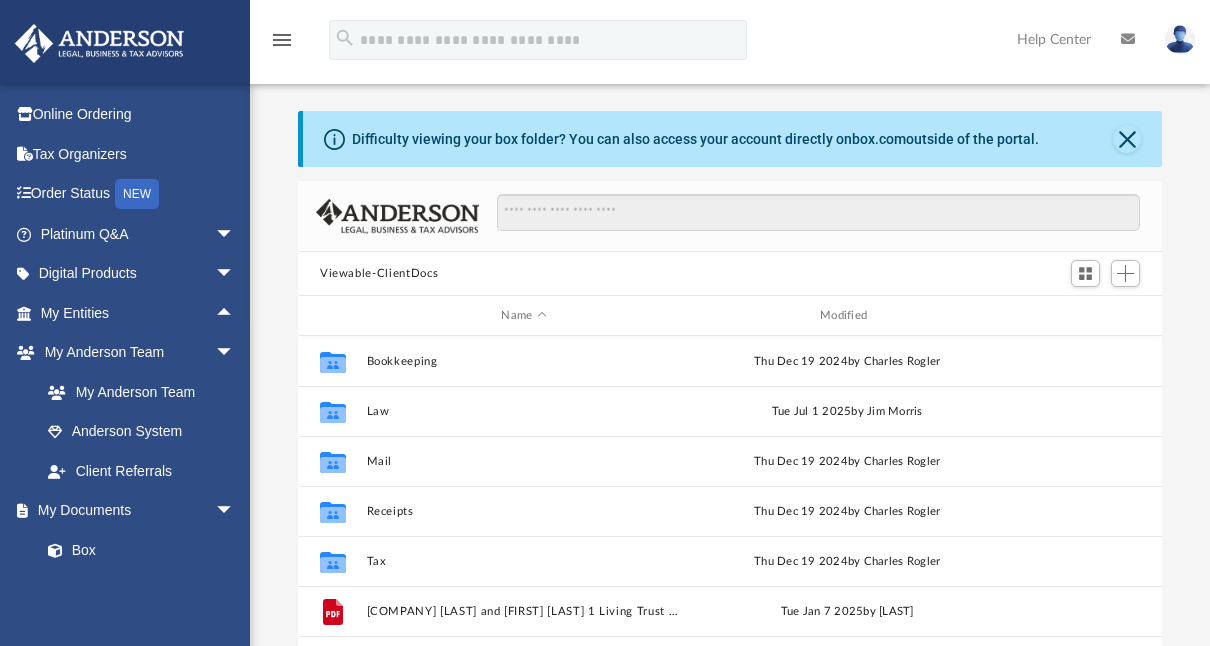 click at bounding box center [65, 551] 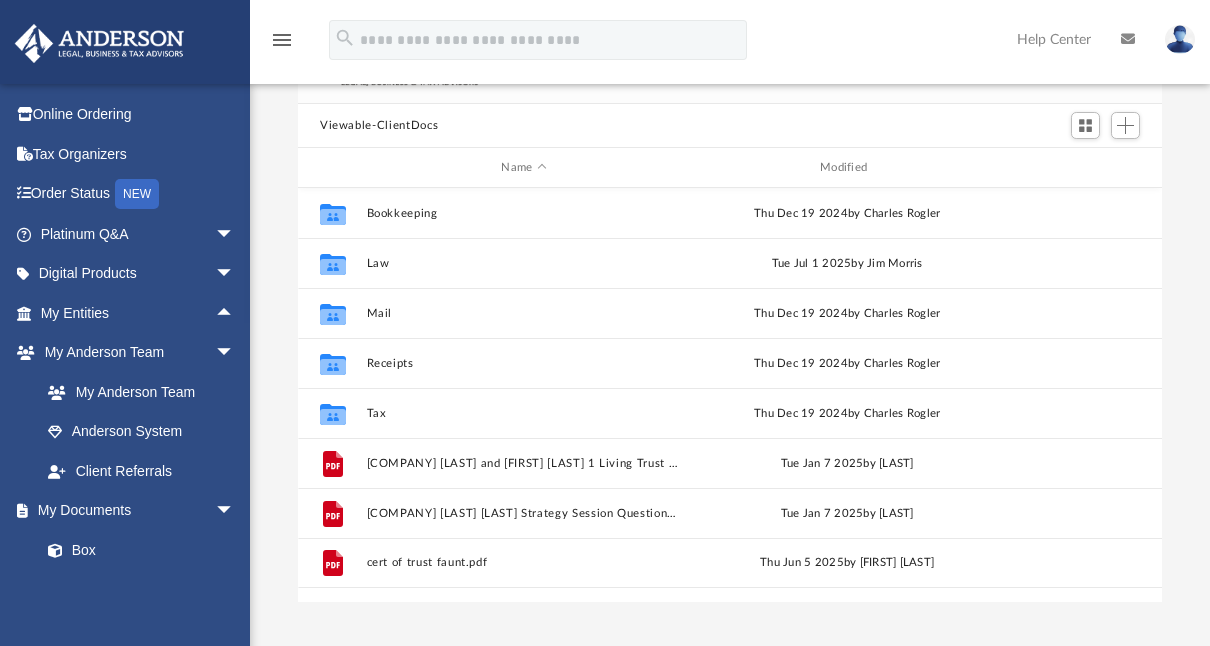 scroll, scrollTop: 0, scrollLeft: 0, axis: both 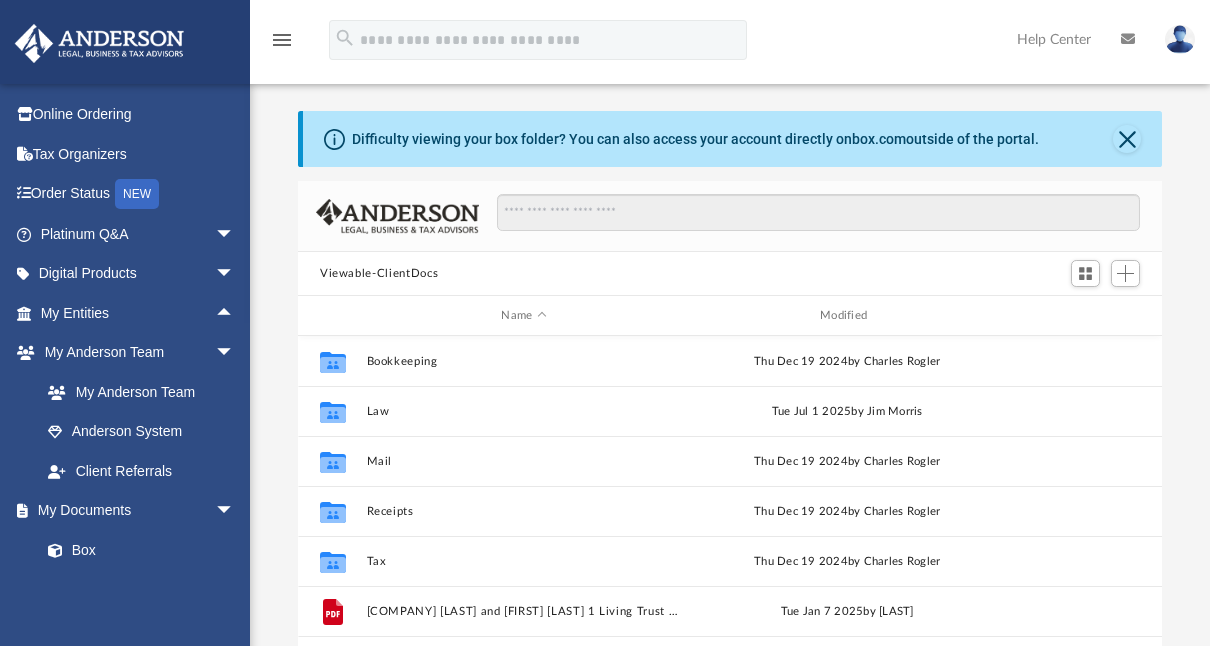 click on "arrow_drop_down" at bounding box center (235, 511) 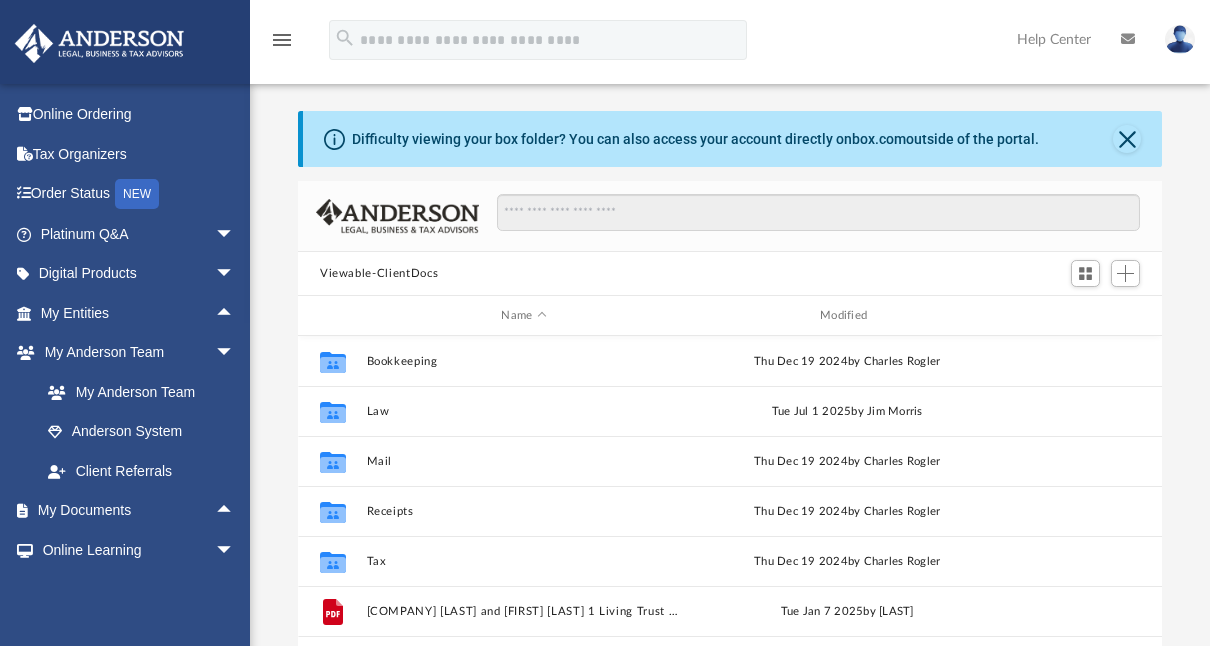 click on "arrow_drop_up" at bounding box center [235, 511] 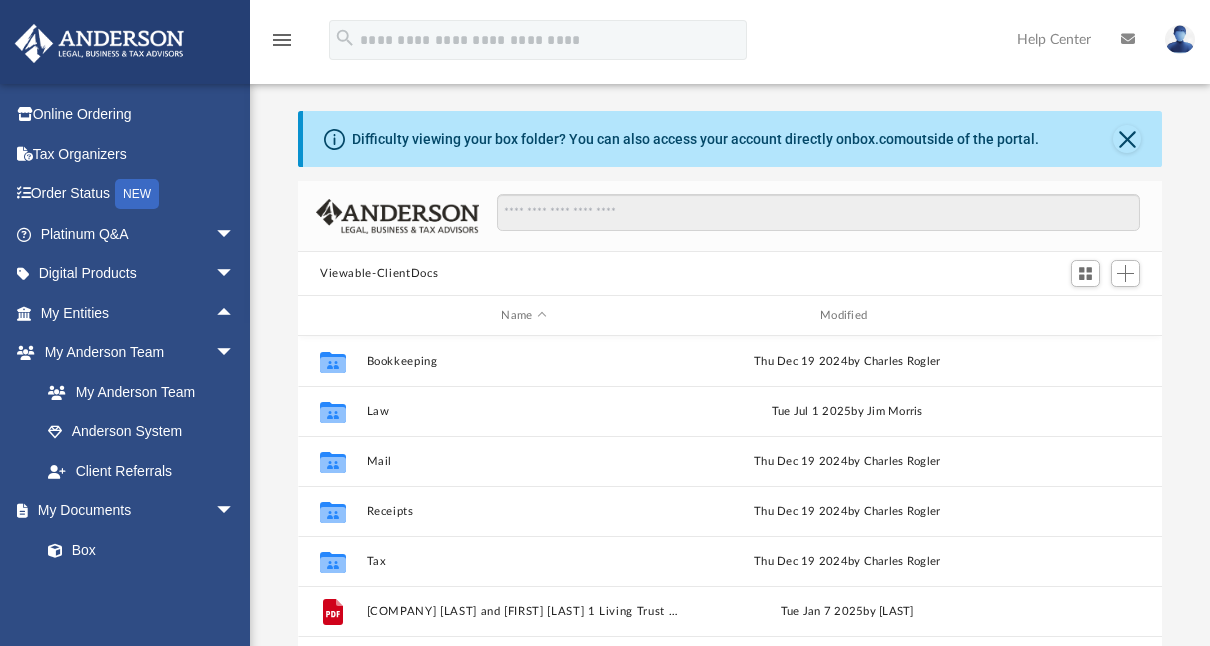 click on "Box" at bounding box center [136, 550] 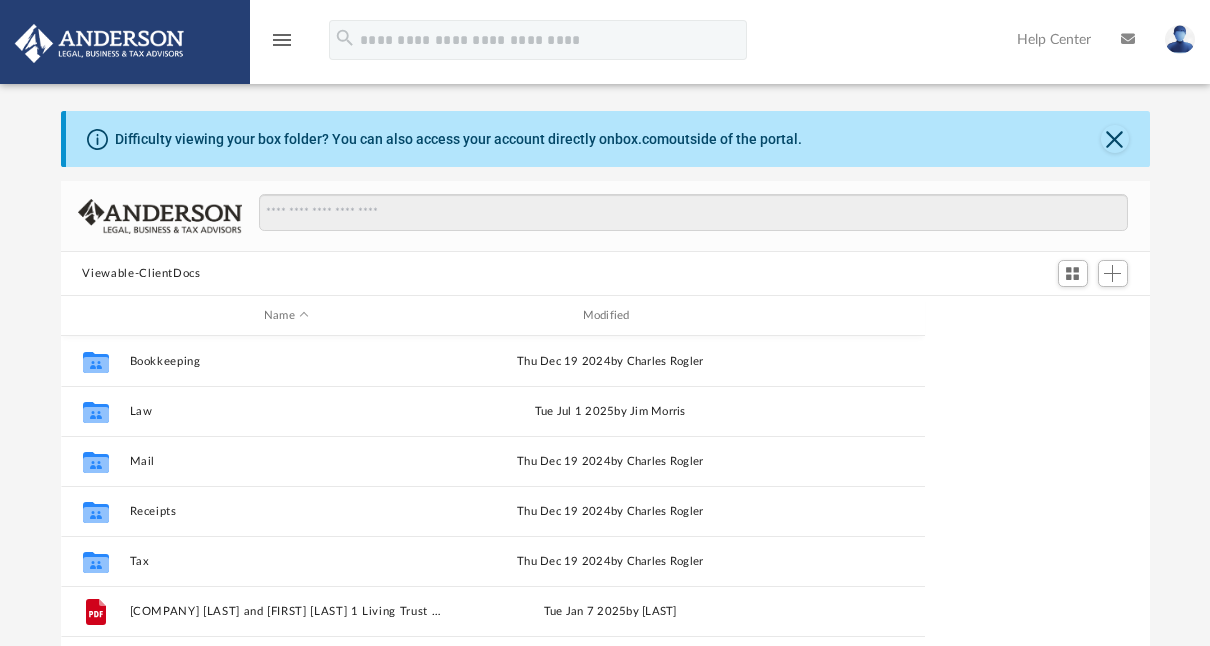 scroll, scrollTop: 16, scrollLeft: 16, axis: both 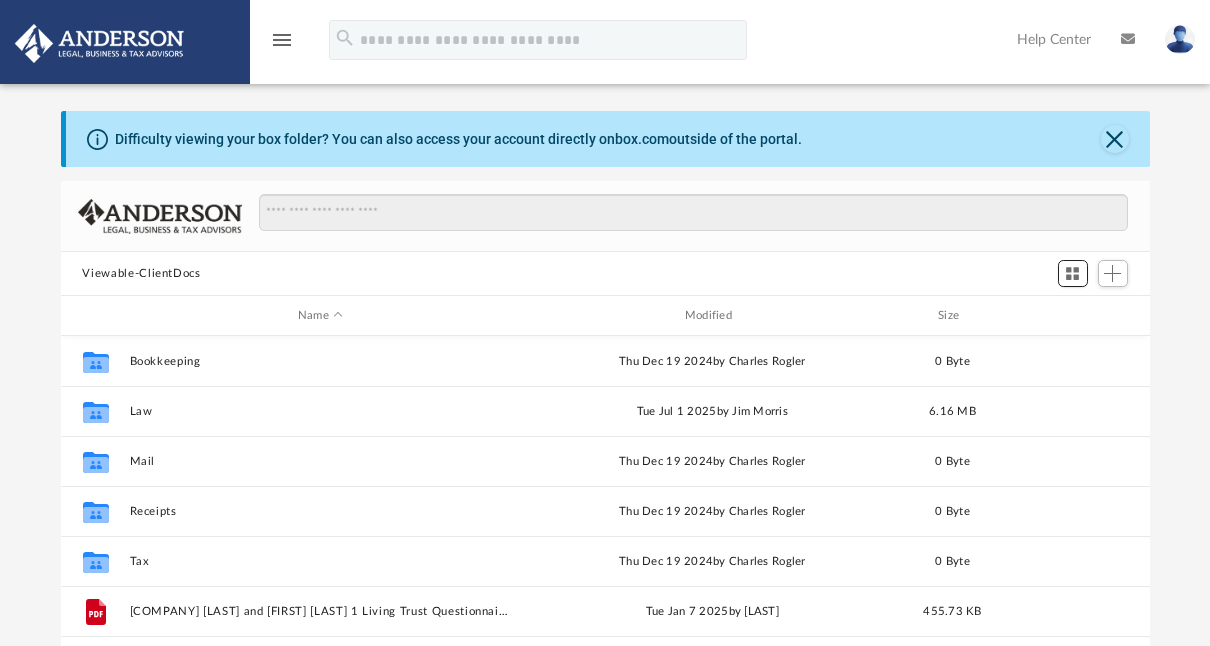 click at bounding box center (1072, 273) 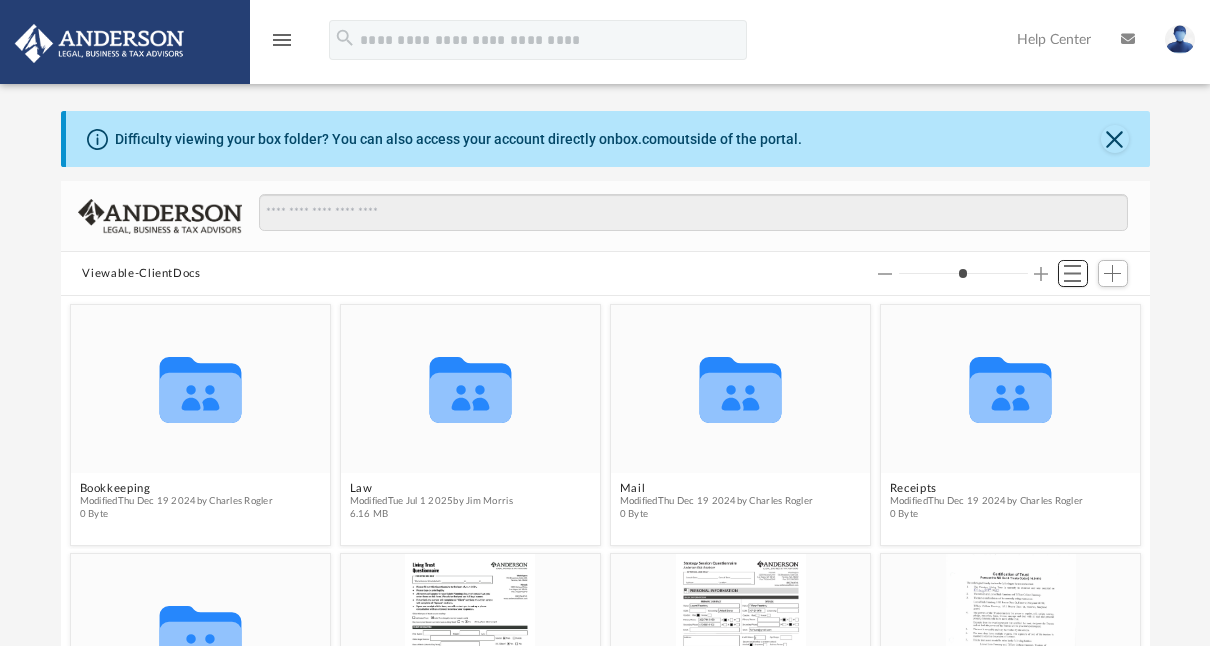 scroll, scrollTop: 16, scrollLeft: 16, axis: both 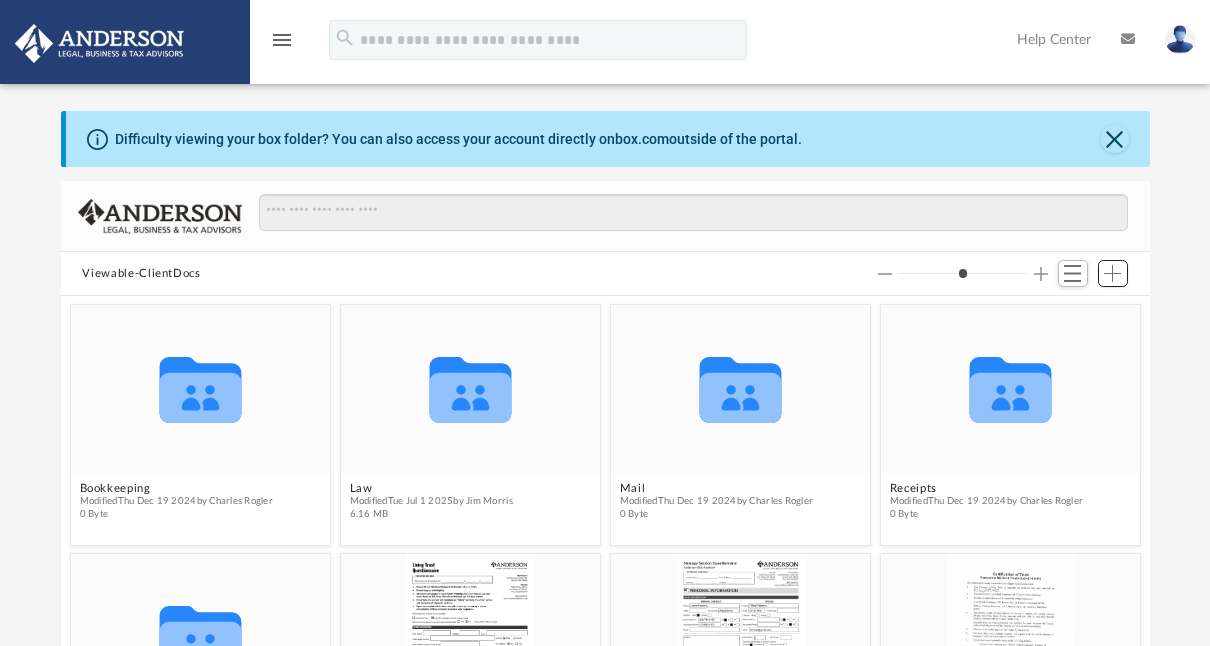 click at bounding box center [1112, 273] 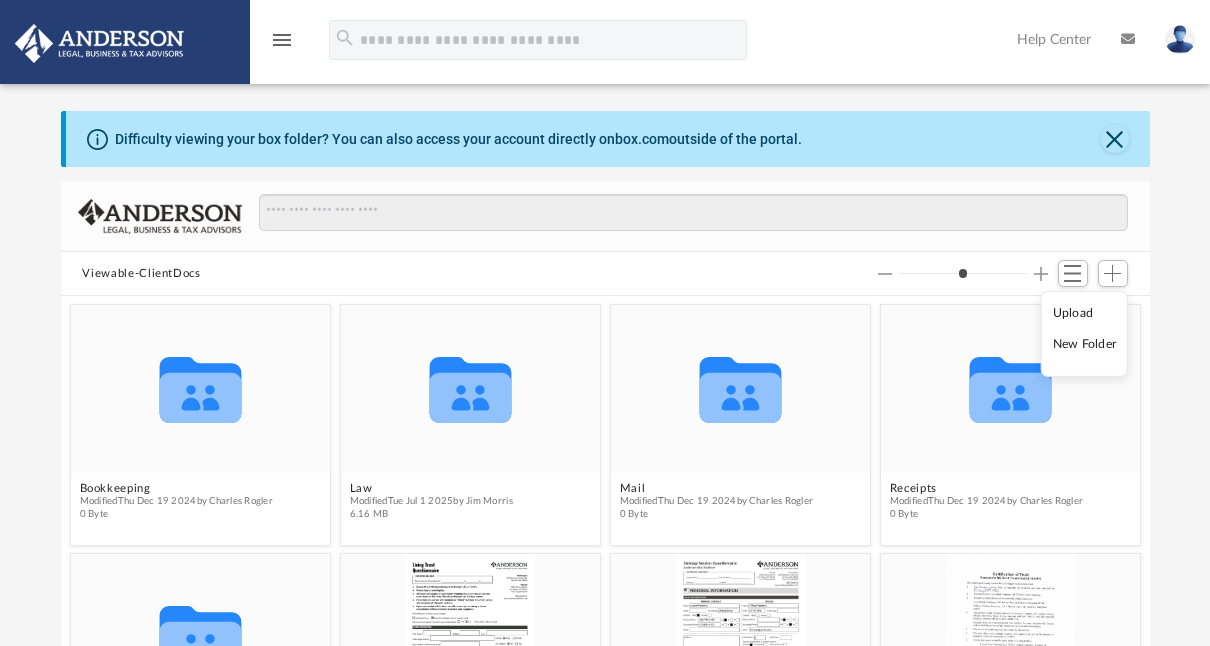 click on "Upload" at bounding box center (1085, 313) 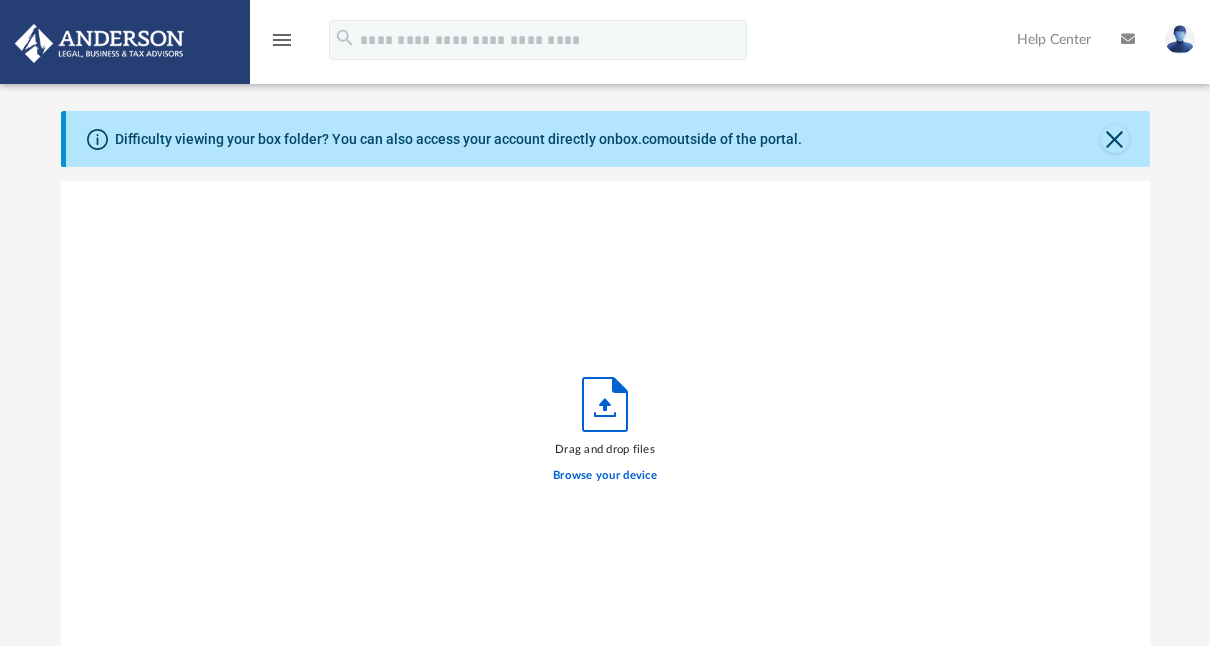 scroll, scrollTop: 17, scrollLeft: 16, axis: both 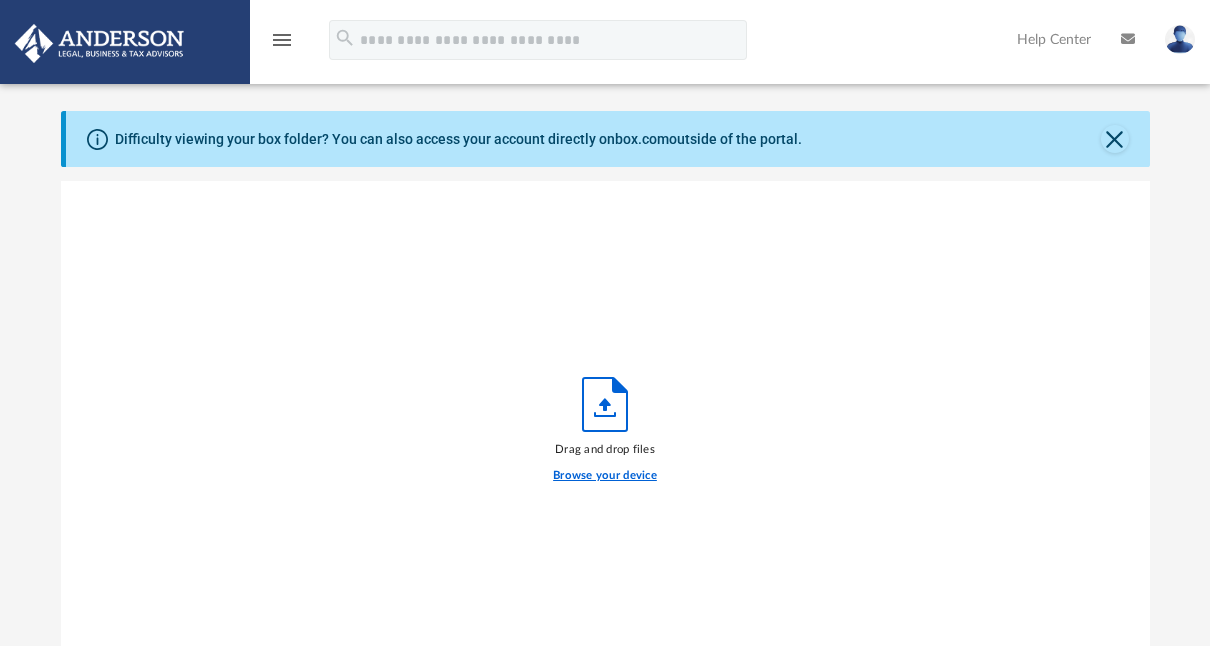 click on "Browse your device" at bounding box center [605, 476] 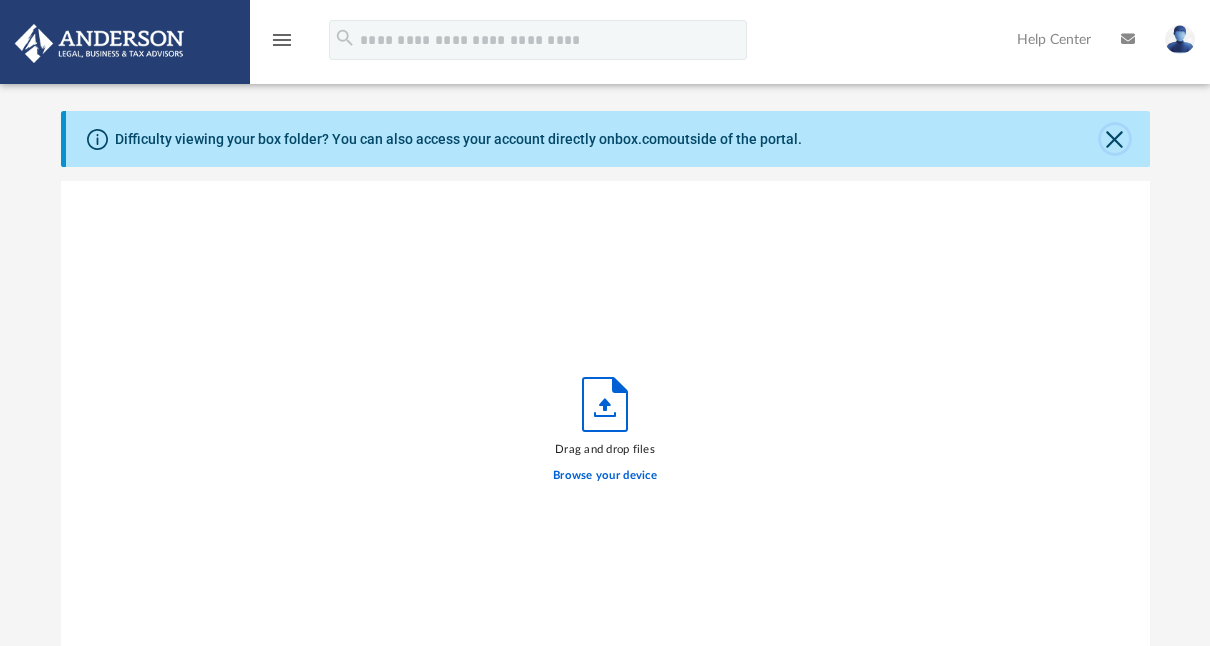 click 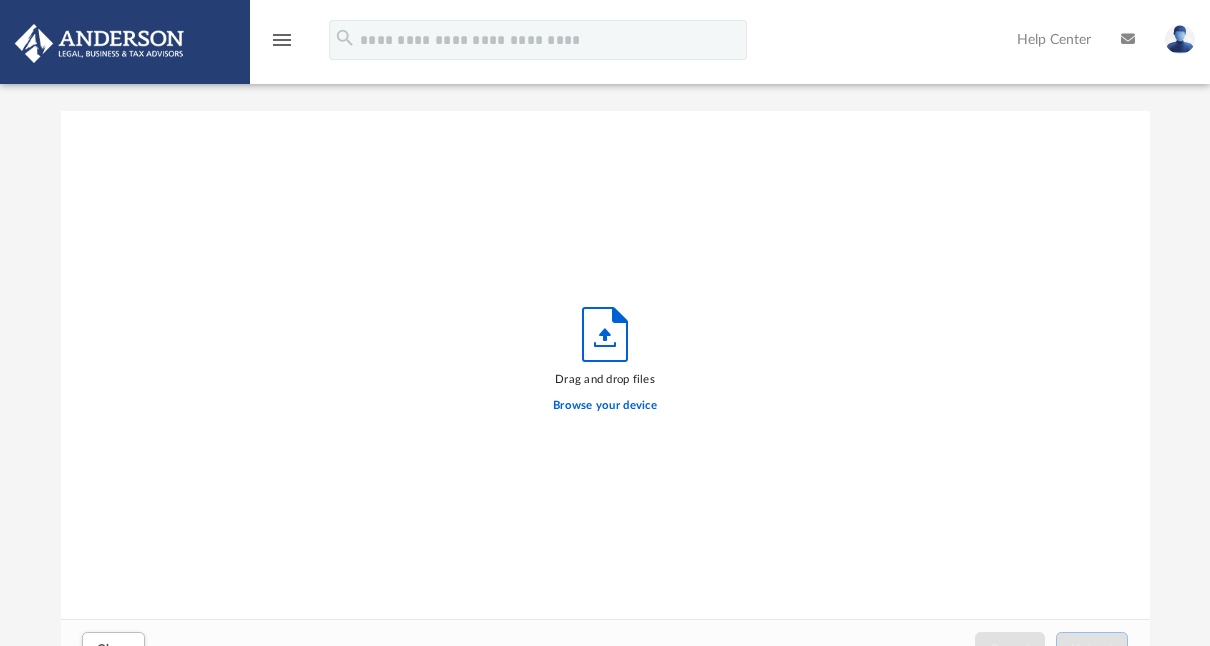 click on "menu" at bounding box center (282, 40) 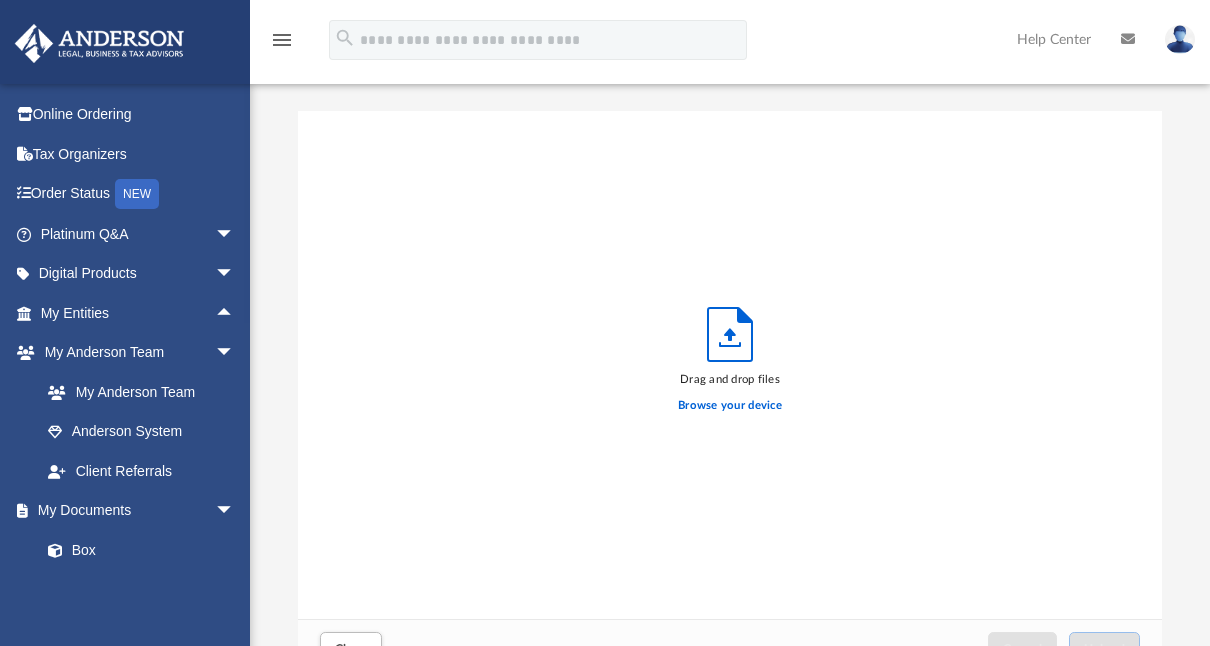 scroll, scrollTop: 439, scrollLeft: 848, axis: both 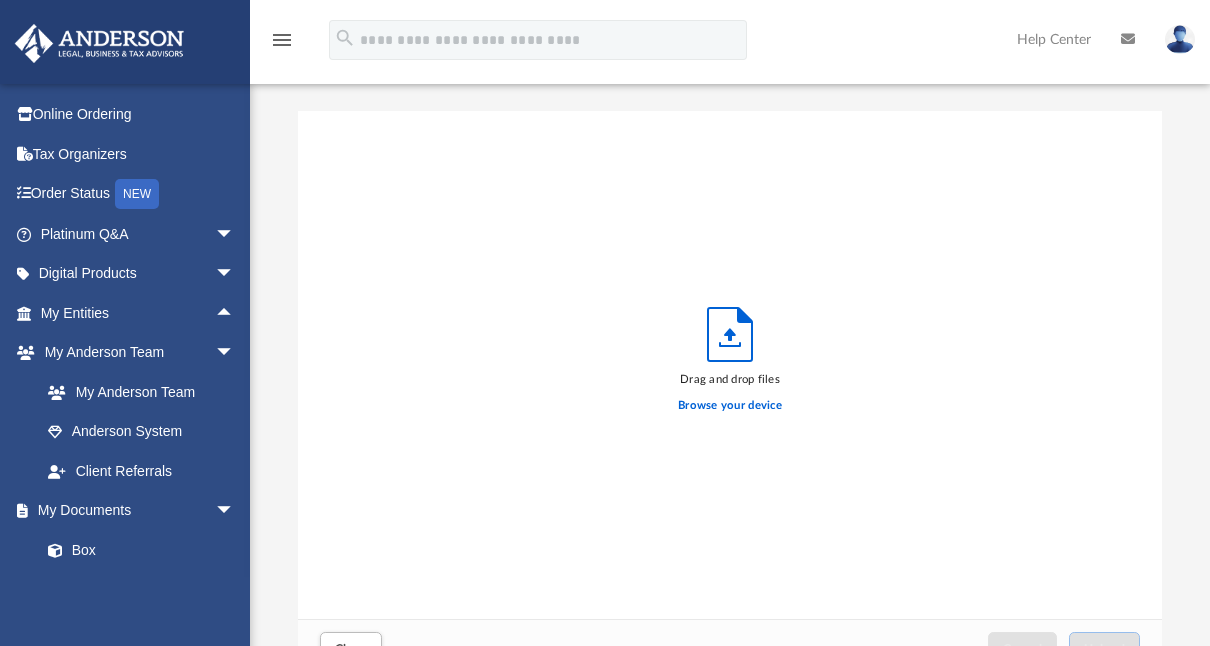 click on "Box" at bounding box center [136, 550] 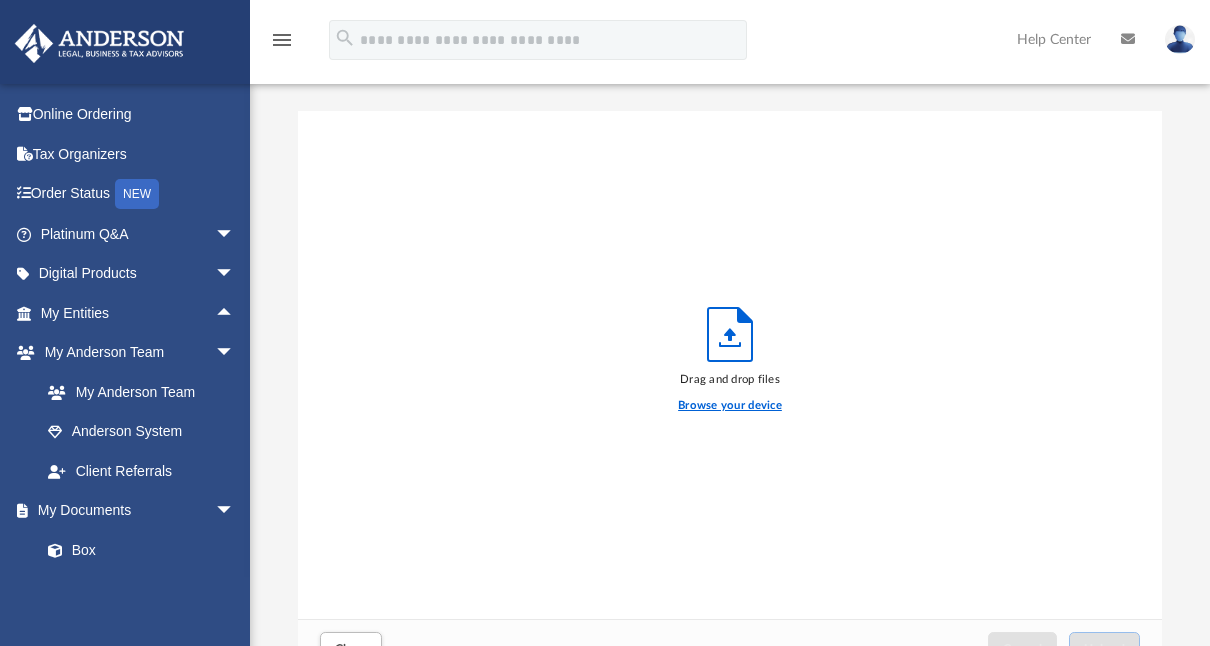 click on "Browse your device" at bounding box center [730, 406] 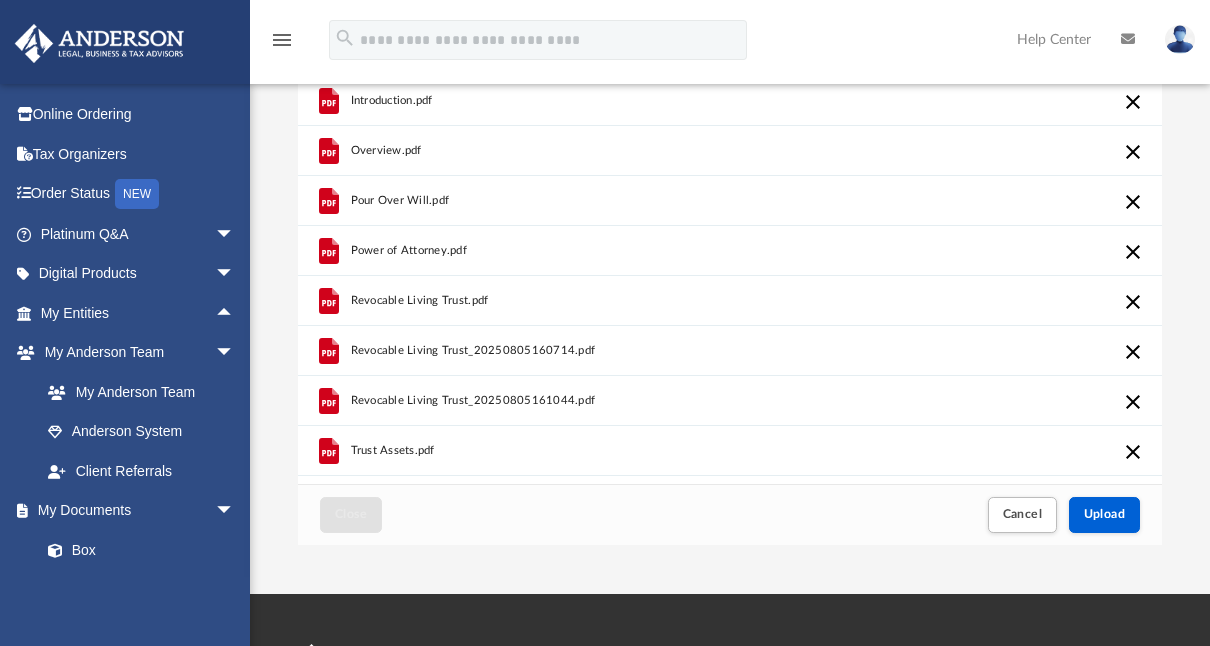 scroll, scrollTop: 136, scrollLeft: 0, axis: vertical 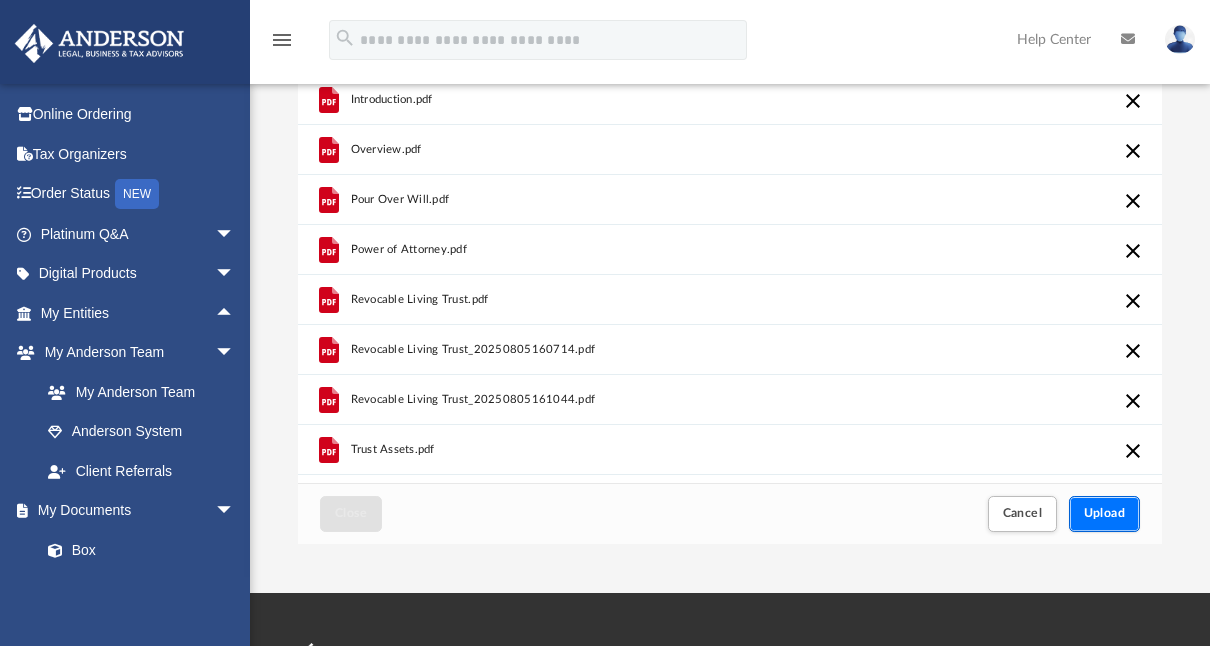 click on "Upload" at bounding box center [1105, 513] 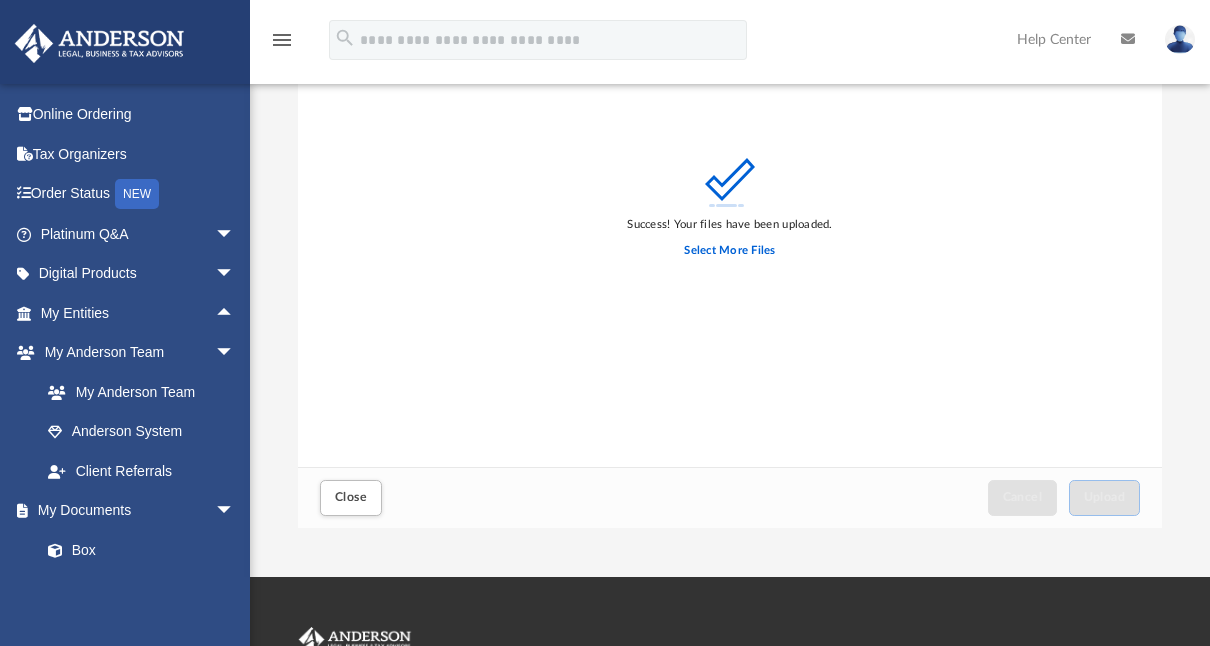 scroll, scrollTop: 151, scrollLeft: 0, axis: vertical 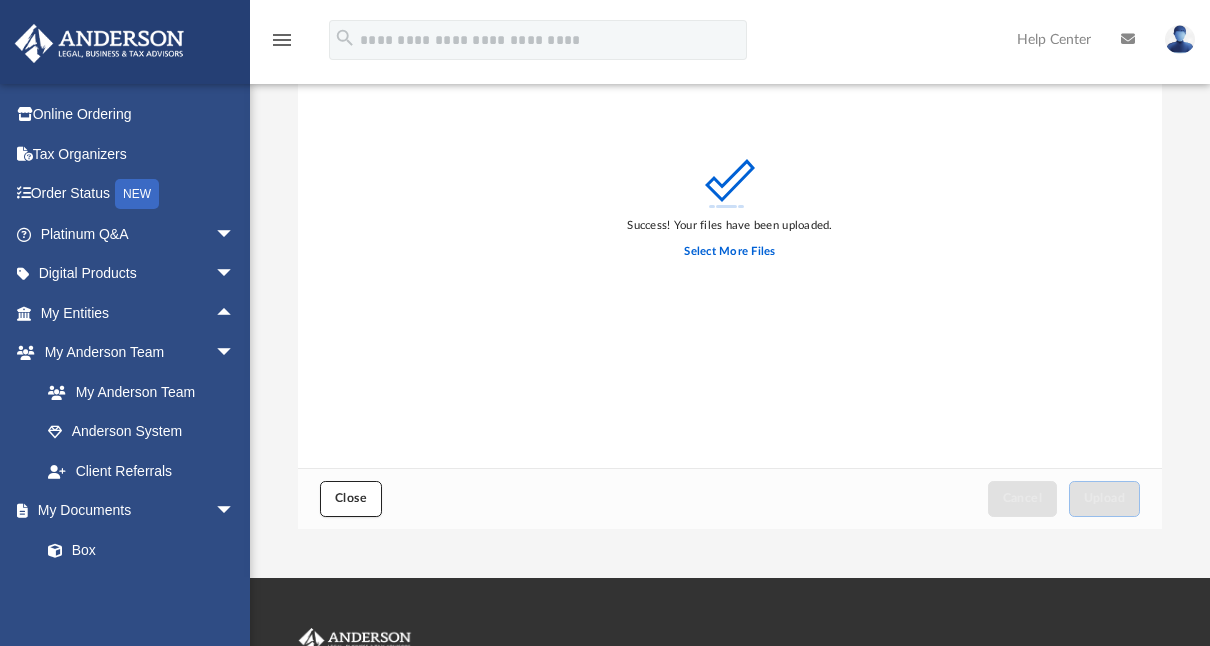 click on "Close" at bounding box center [351, 498] 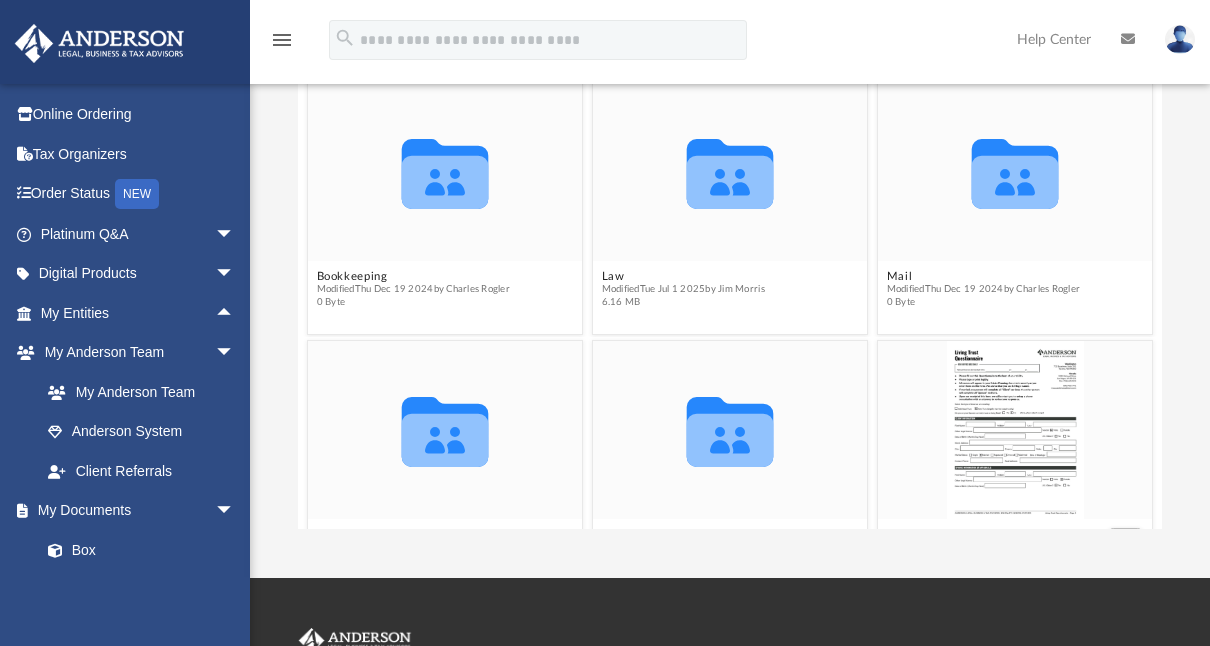 click on "Box" at bounding box center [136, 550] 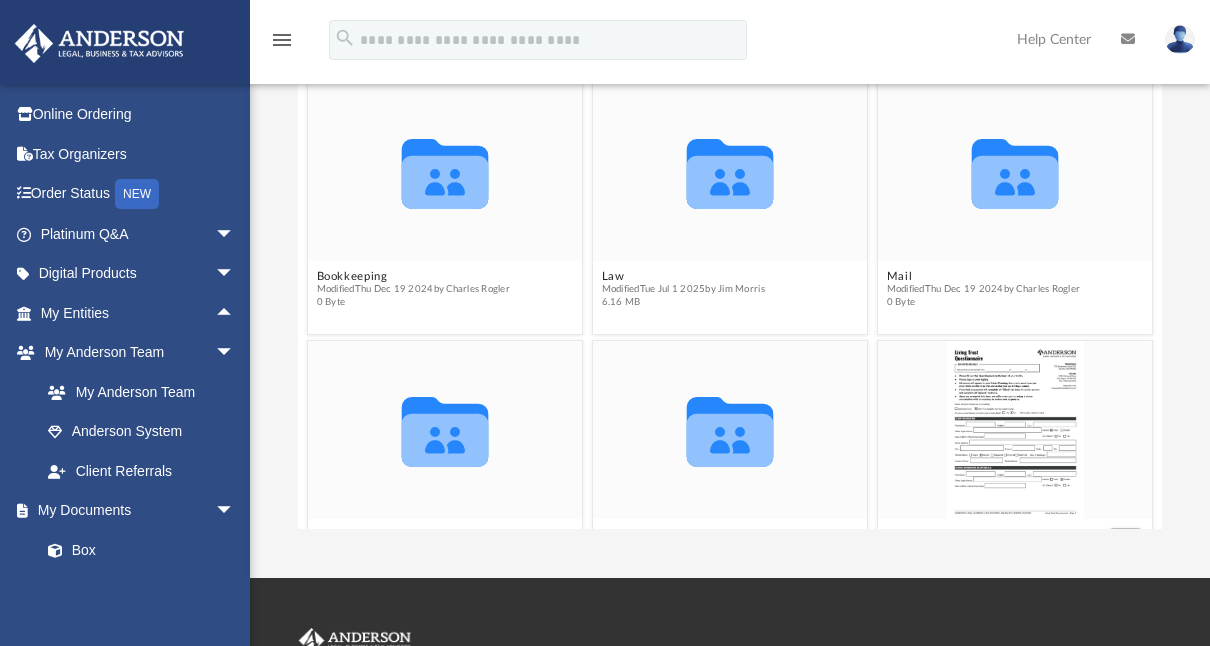 scroll, scrollTop: 0, scrollLeft: 0, axis: both 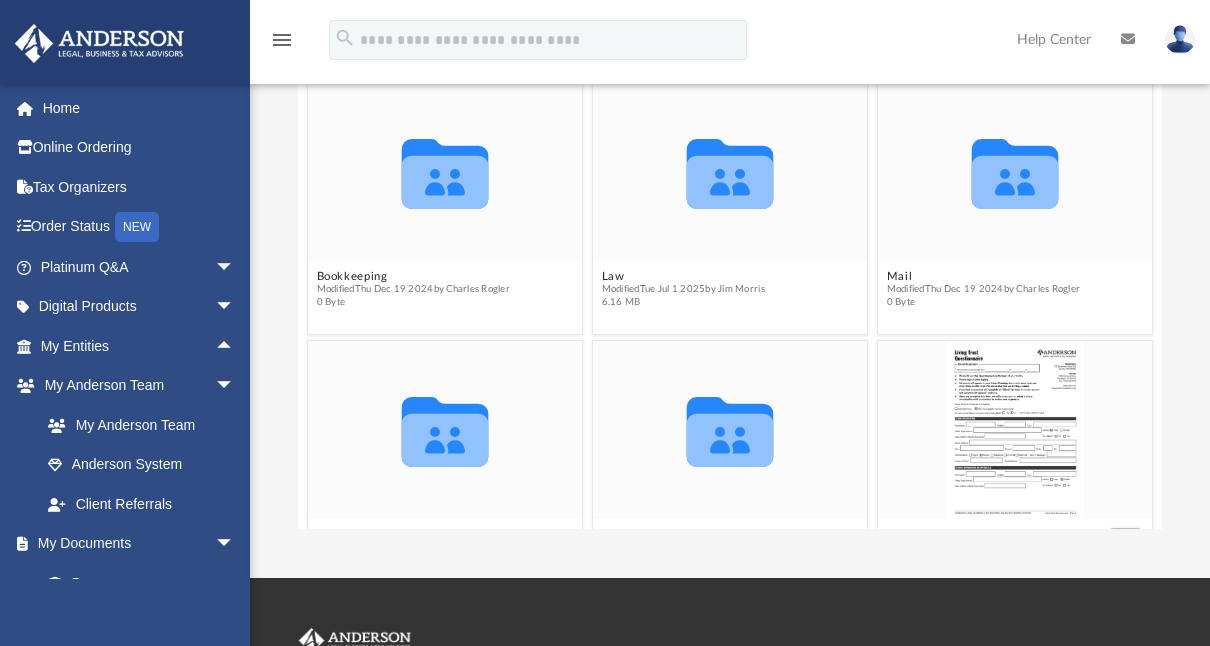 click on "My Anderson Team" at bounding box center [136, 425] 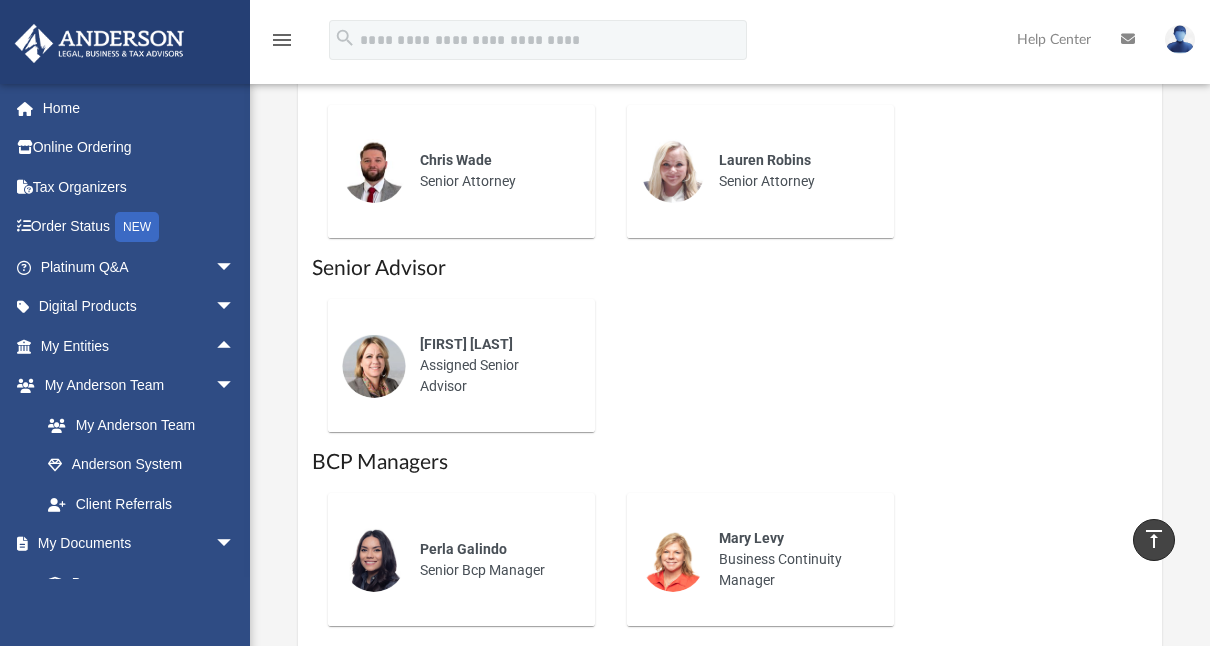scroll, scrollTop: 1659, scrollLeft: 0, axis: vertical 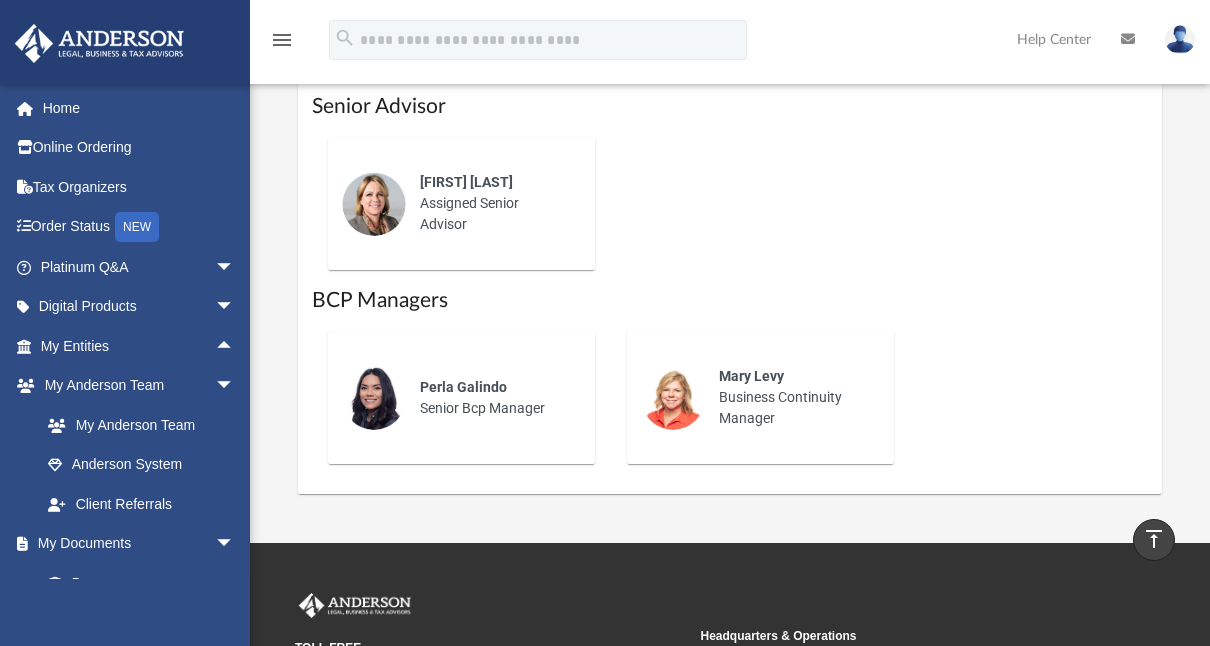 click on "Perla Galindo" at bounding box center (463, 387) 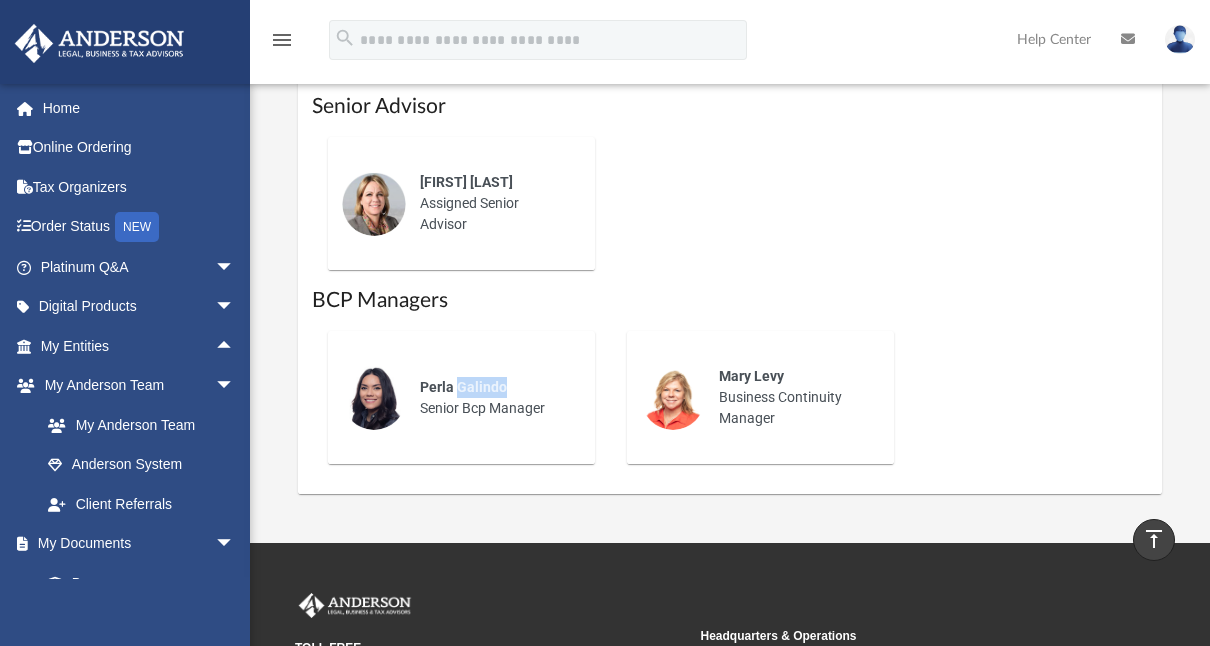 click on "Perla Galindo" at bounding box center [463, 387] 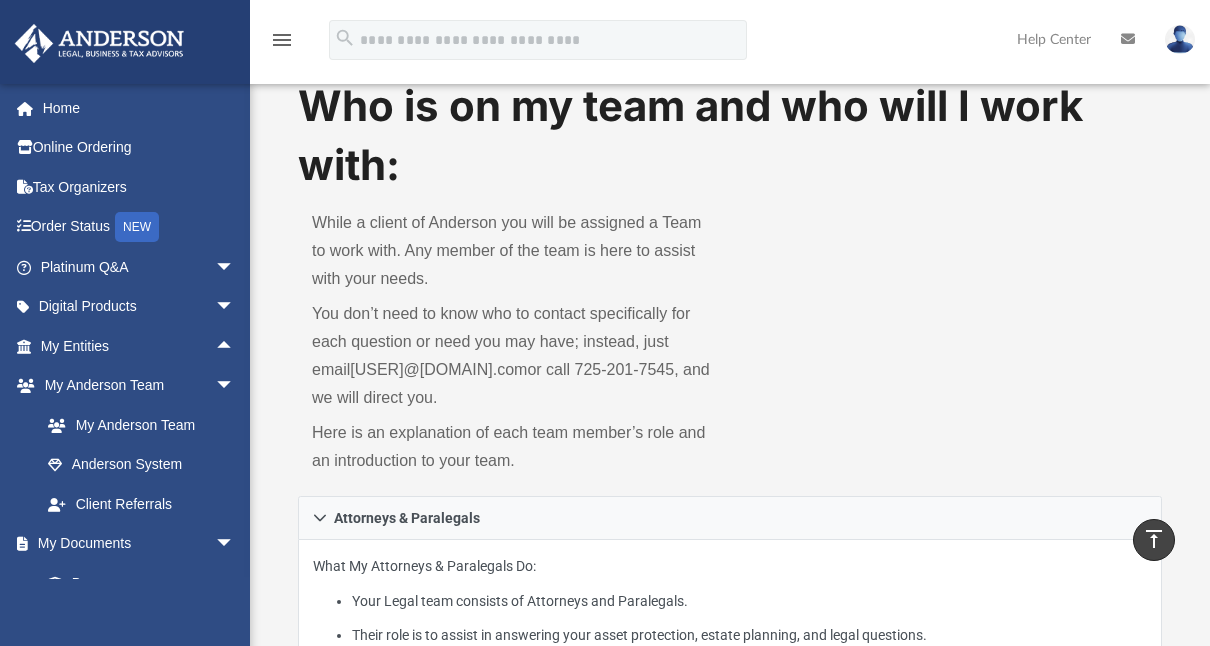 scroll, scrollTop: 30, scrollLeft: 0, axis: vertical 